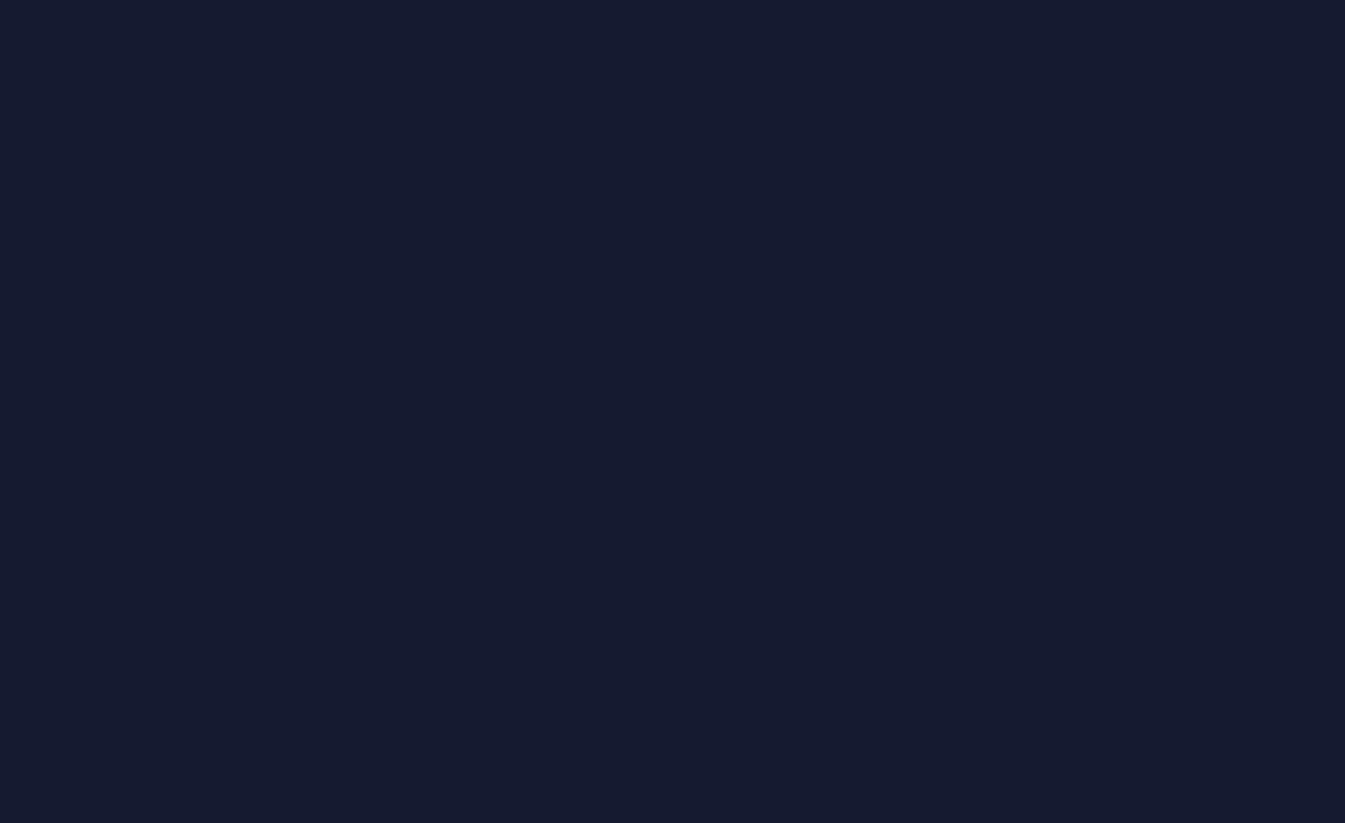 scroll, scrollTop: 0, scrollLeft: 0, axis: both 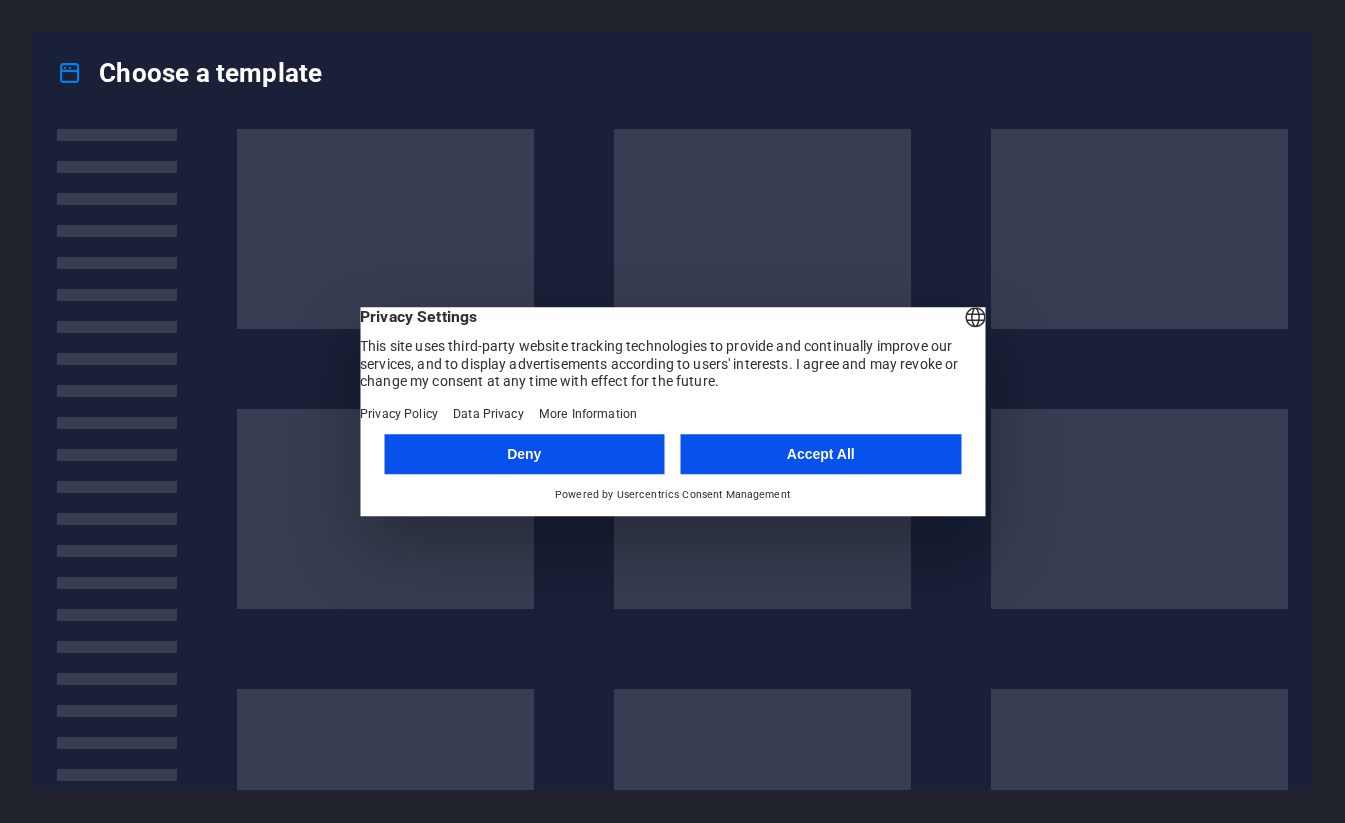 click on "Accept All" at bounding box center (821, 454) 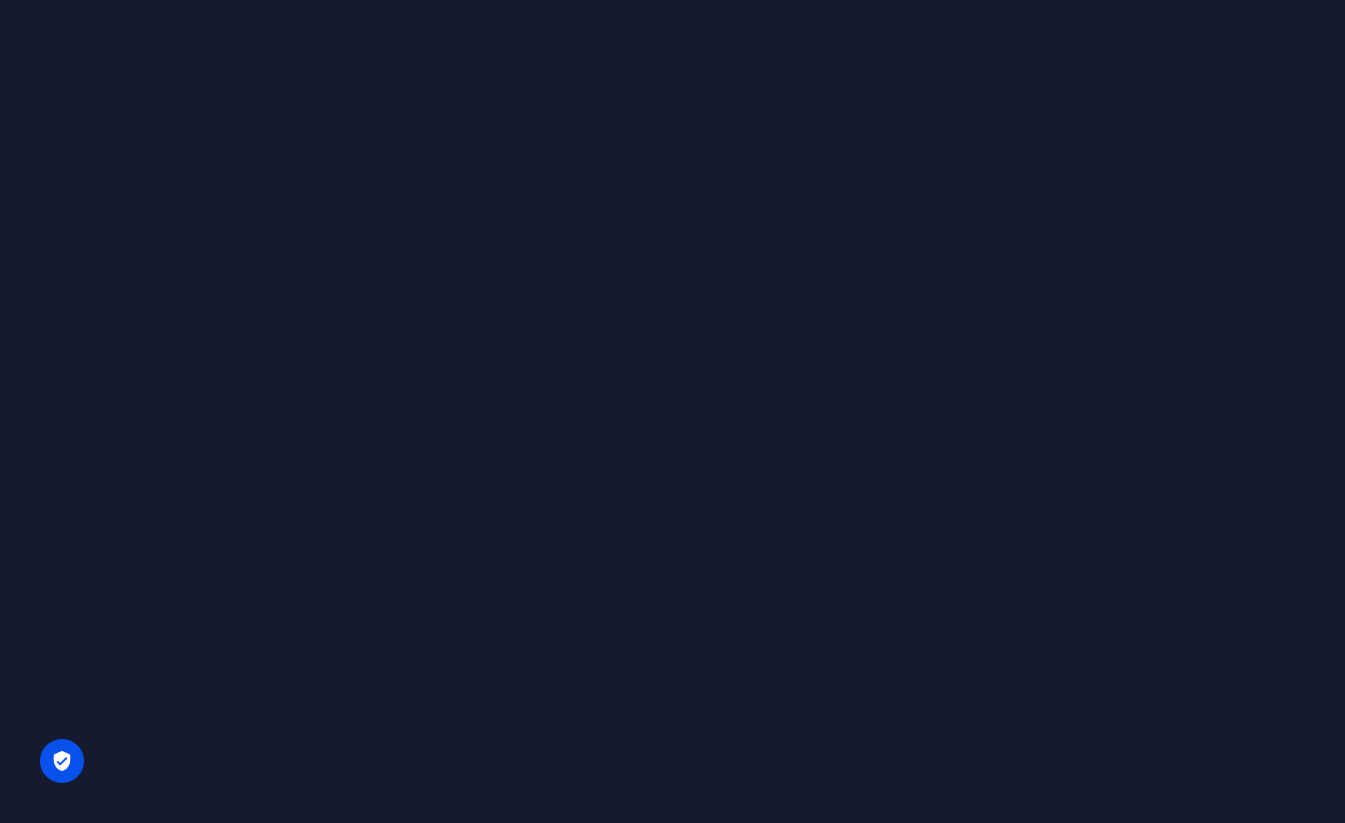 scroll, scrollTop: 0, scrollLeft: 0, axis: both 